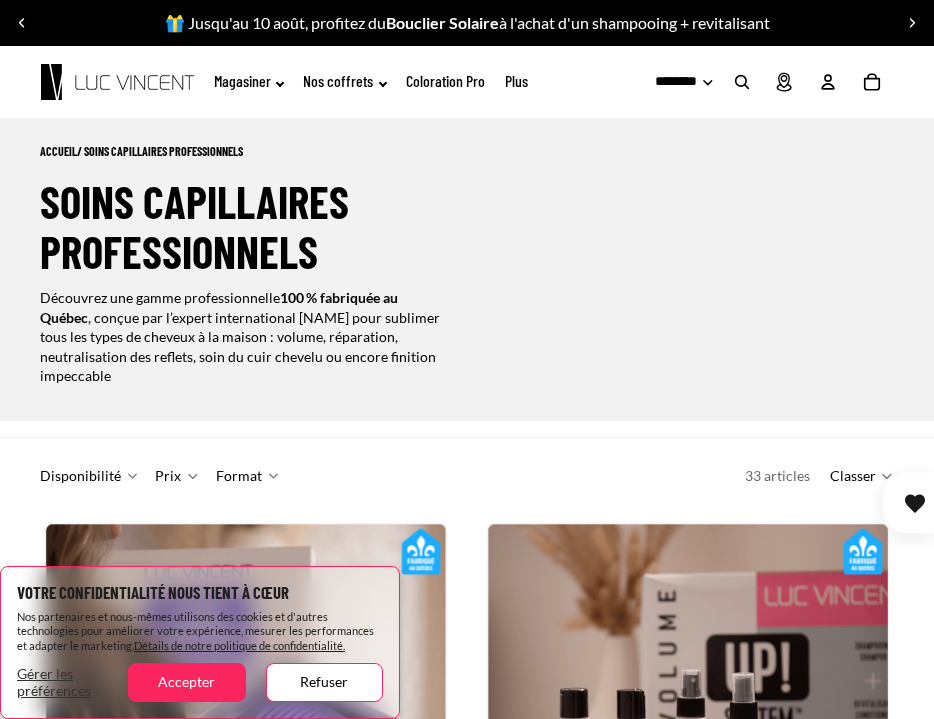scroll, scrollTop: 0, scrollLeft: 0, axis: both 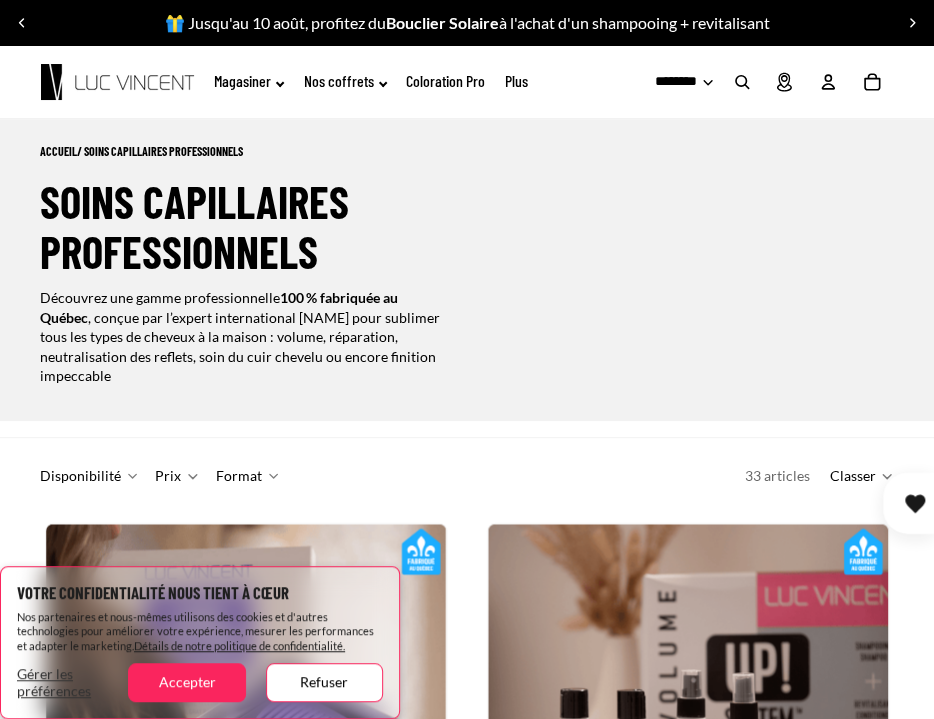 click on "Magasiner" 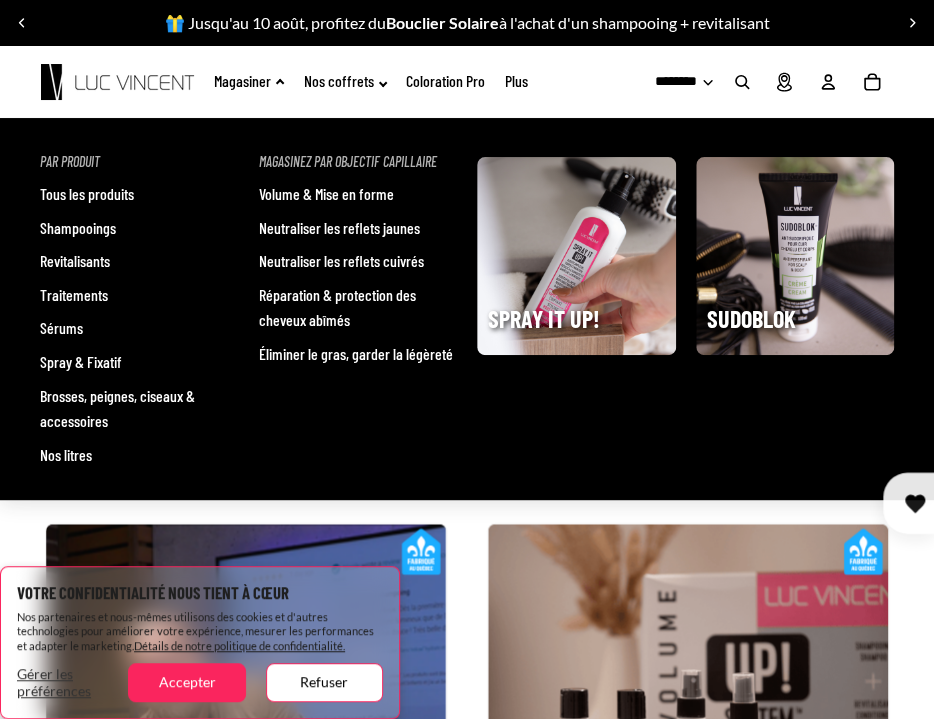 scroll, scrollTop: 0, scrollLeft: 802, axis: horizontal 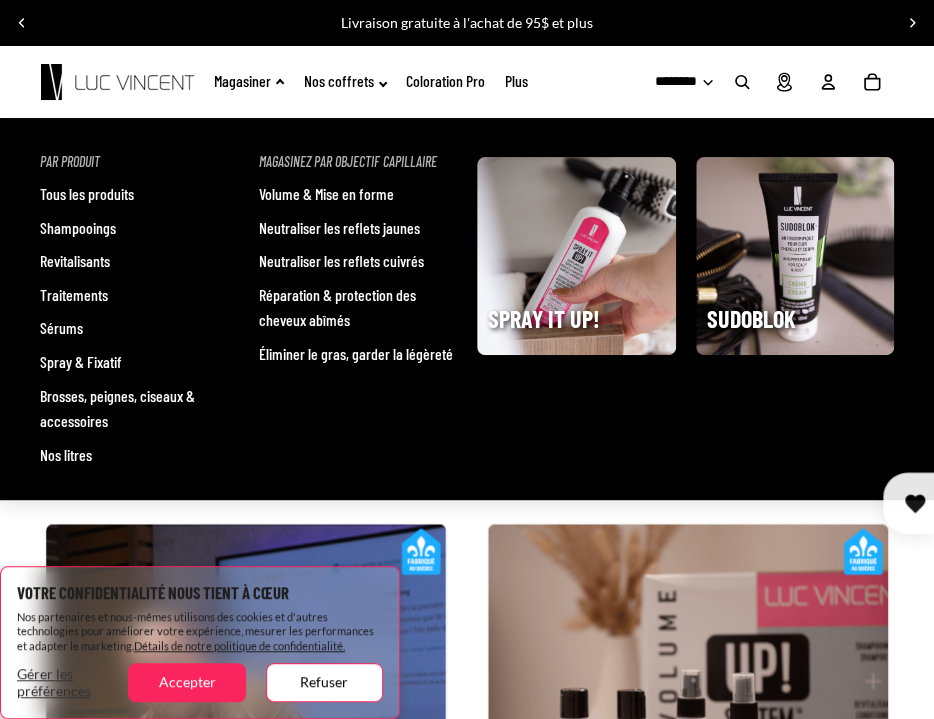 click on "Tous les produits" at bounding box center [87, 194] 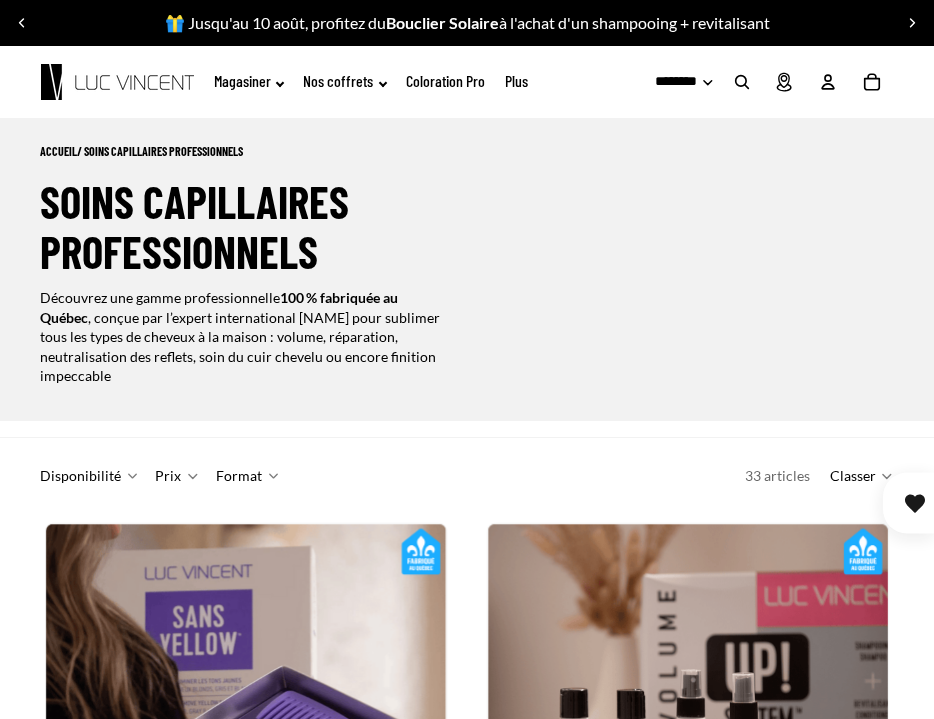 scroll, scrollTop: 0, scrollLeft: 0, axis: both 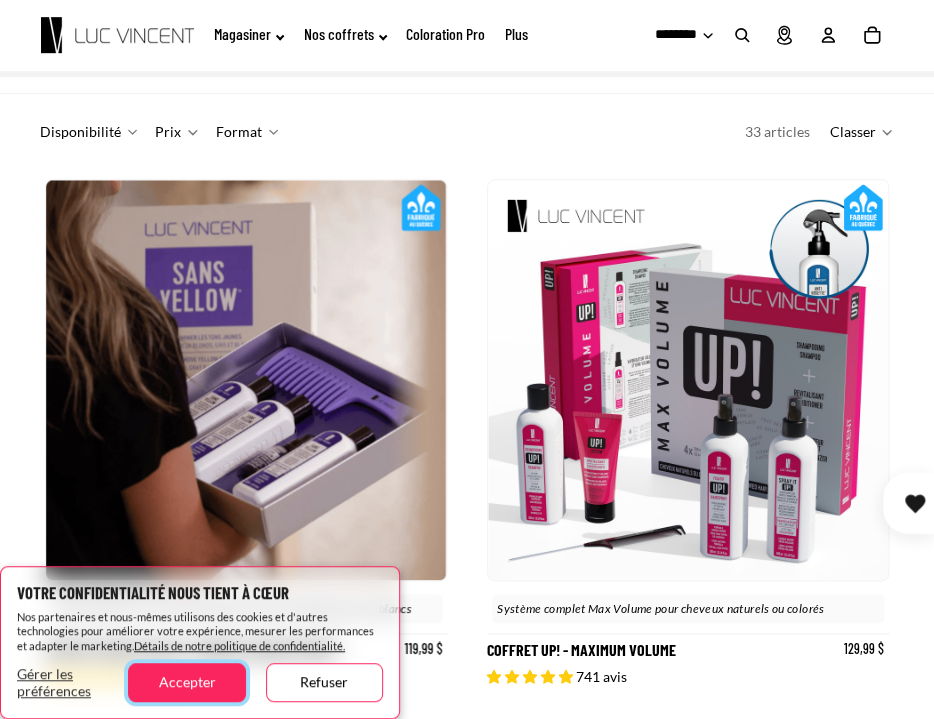 click on "Accepter" at bounding box center [186, 682] 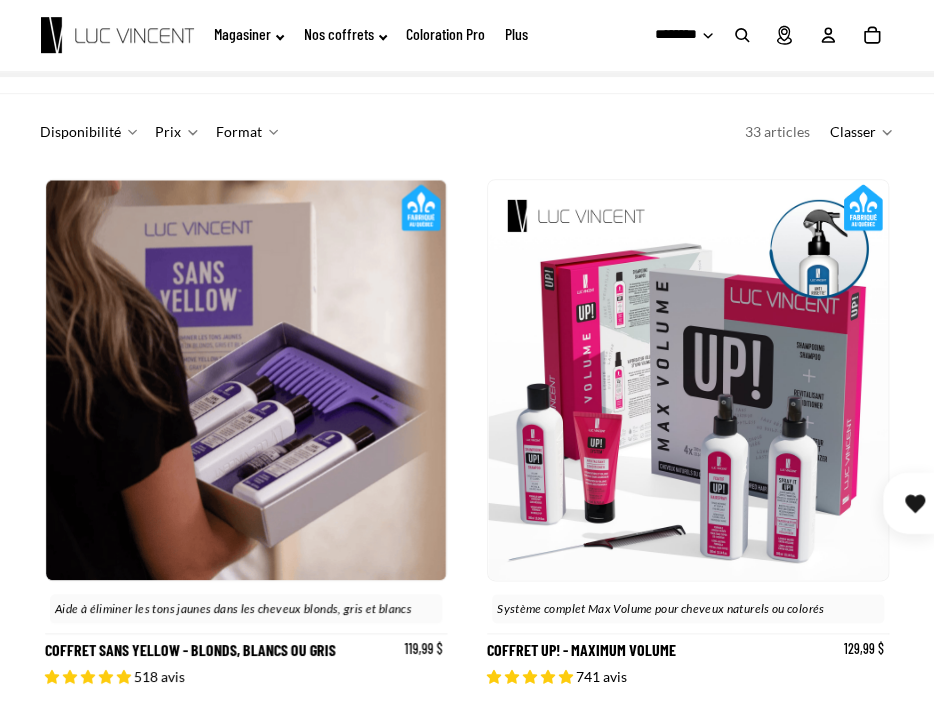 scroll, scrollTop: 0, scrollLeft: 400, axis: horizontal 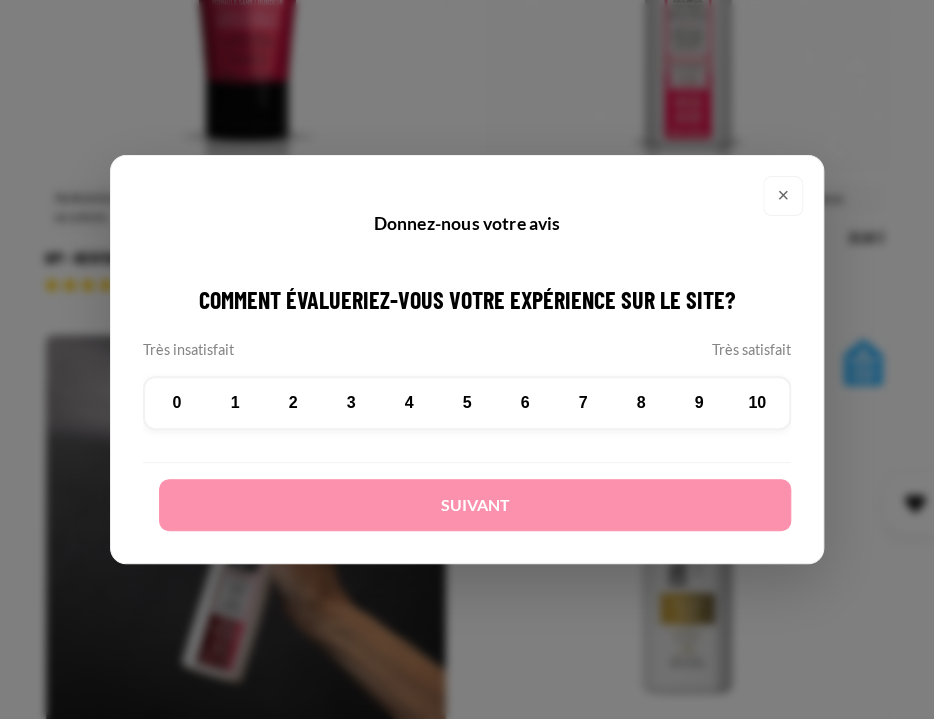 click on "×" at bounding box center [783, 196] 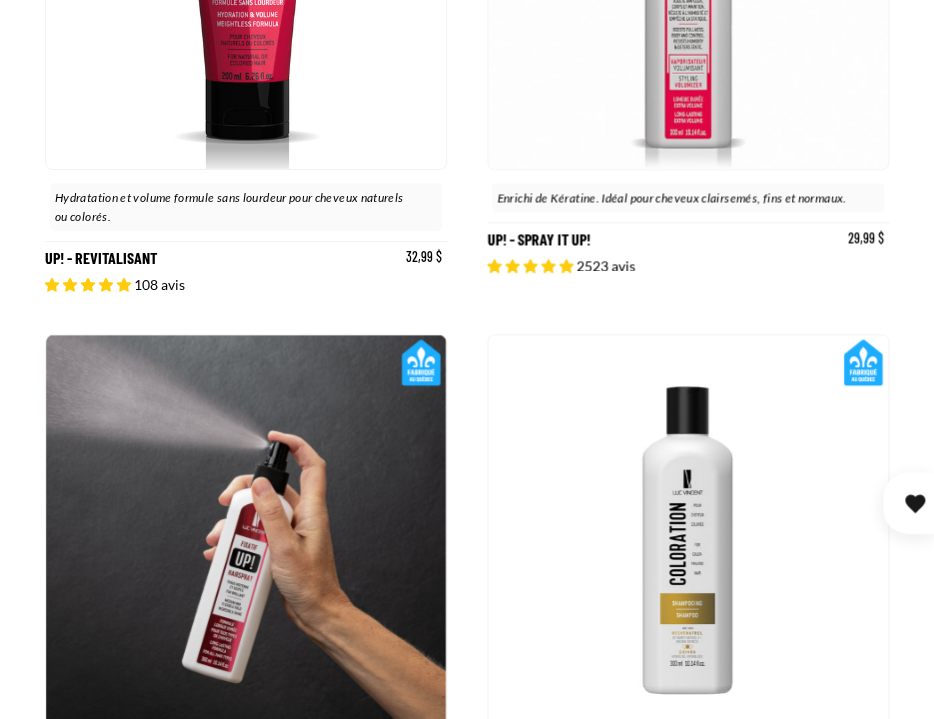 scroll, scrollTop: 0, scrollLeft: 400, axis: horizontal 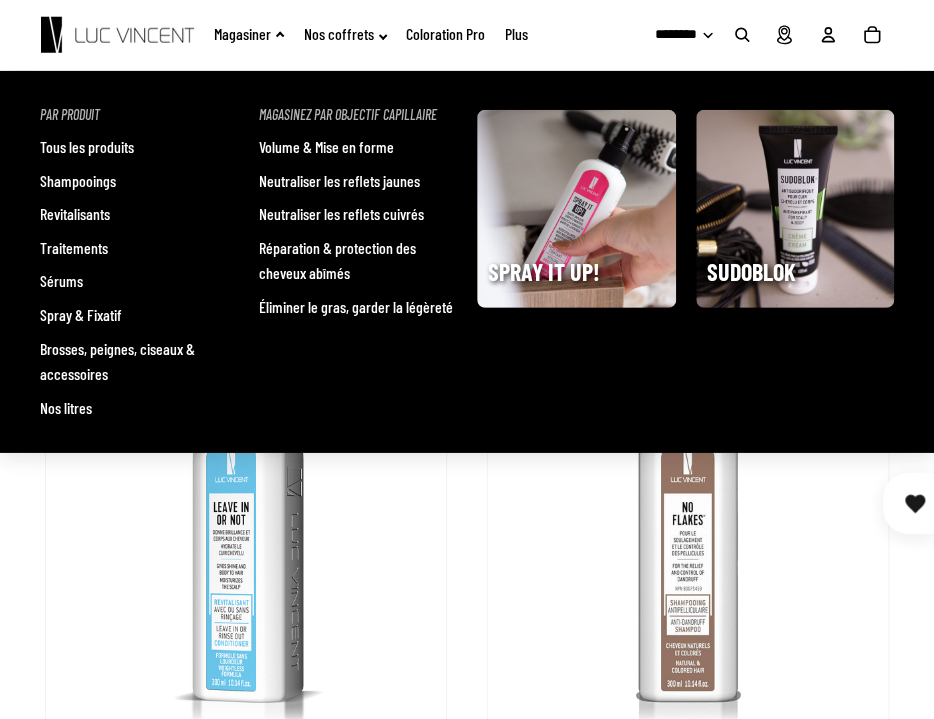 click on "Magasiner" 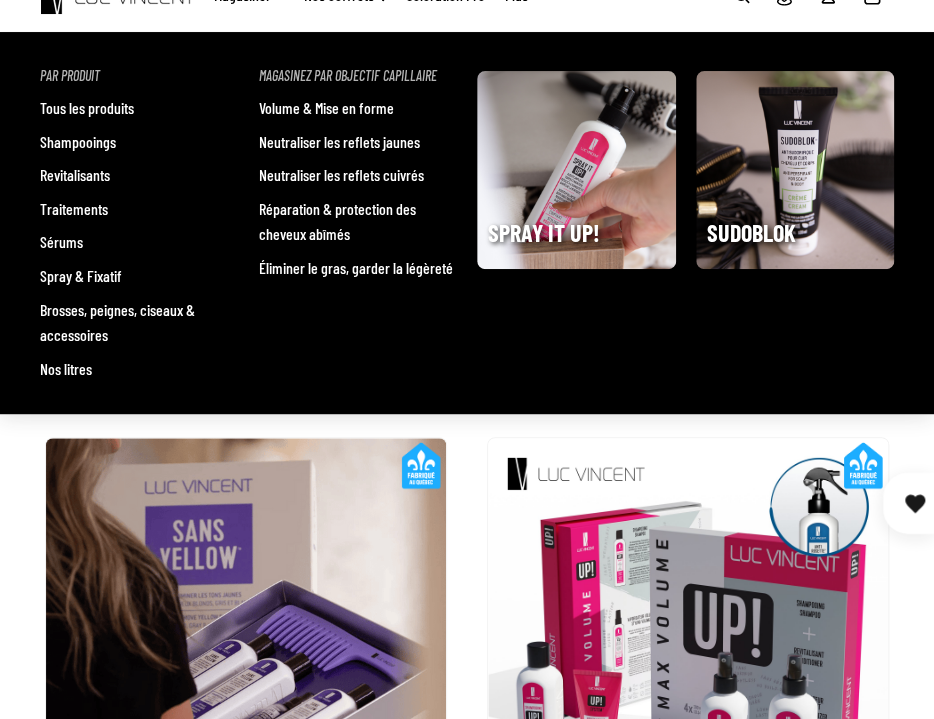 scroll, scrollTop: 0, scrollLeft: 0, axis: both 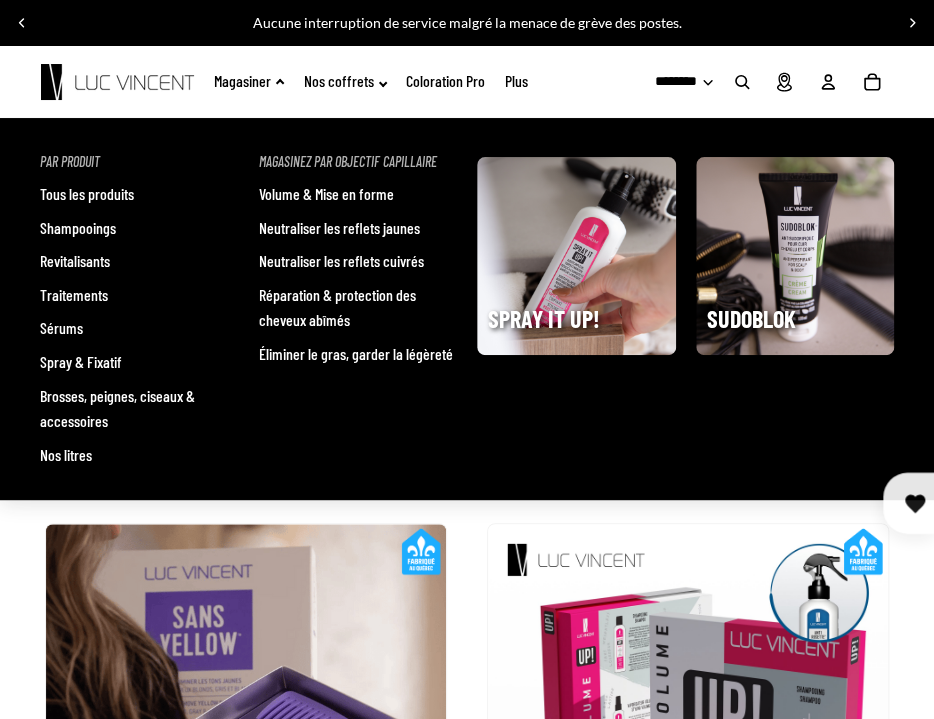 click on "Magasiner" 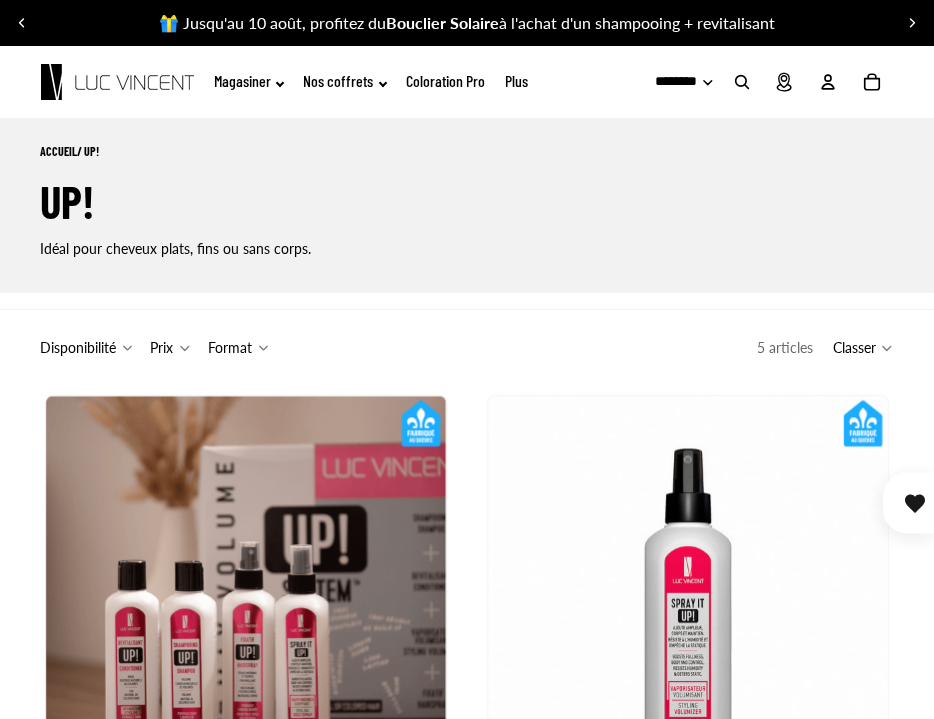scroll, scrollTop: 0, scrollLeft: 0, axis: both 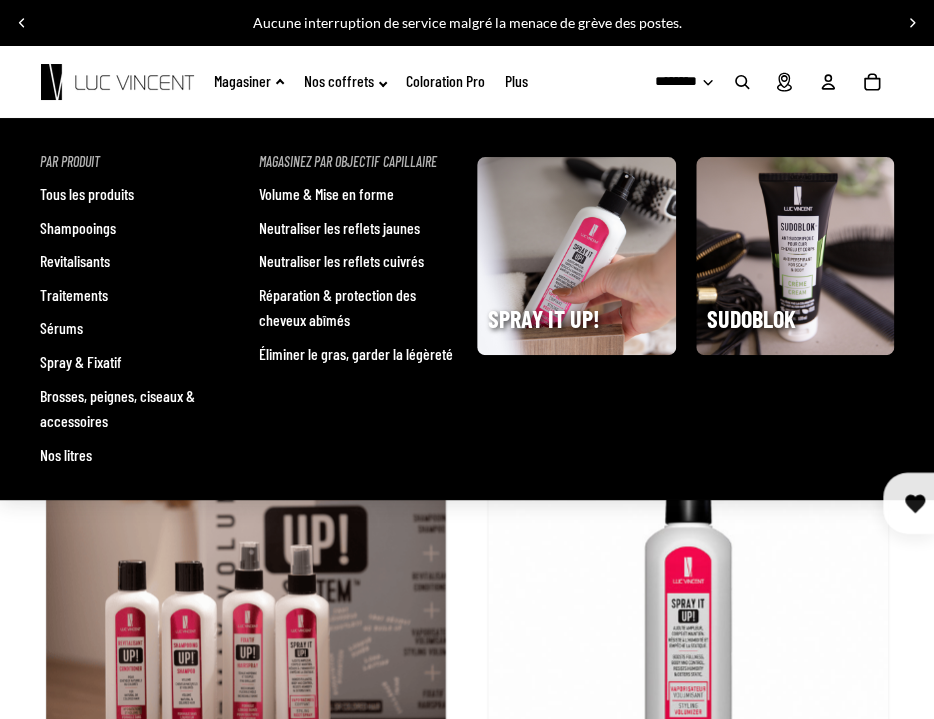 click on "Traitements" at bounding box center [74, 295] 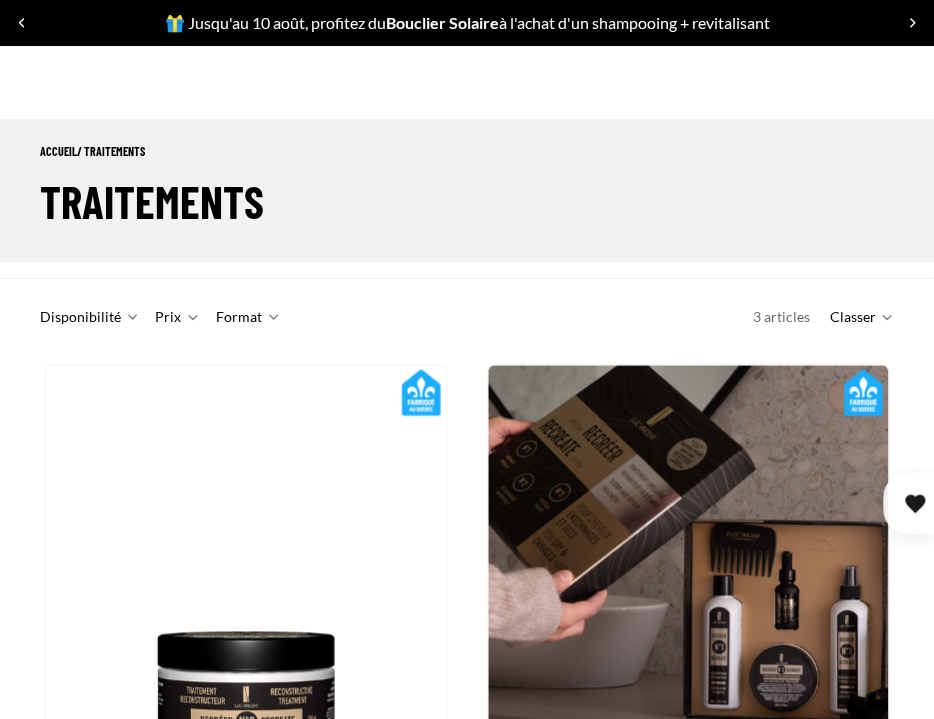 scroll, scrollTop: 942, scrollLeft: 0, axis: vertical 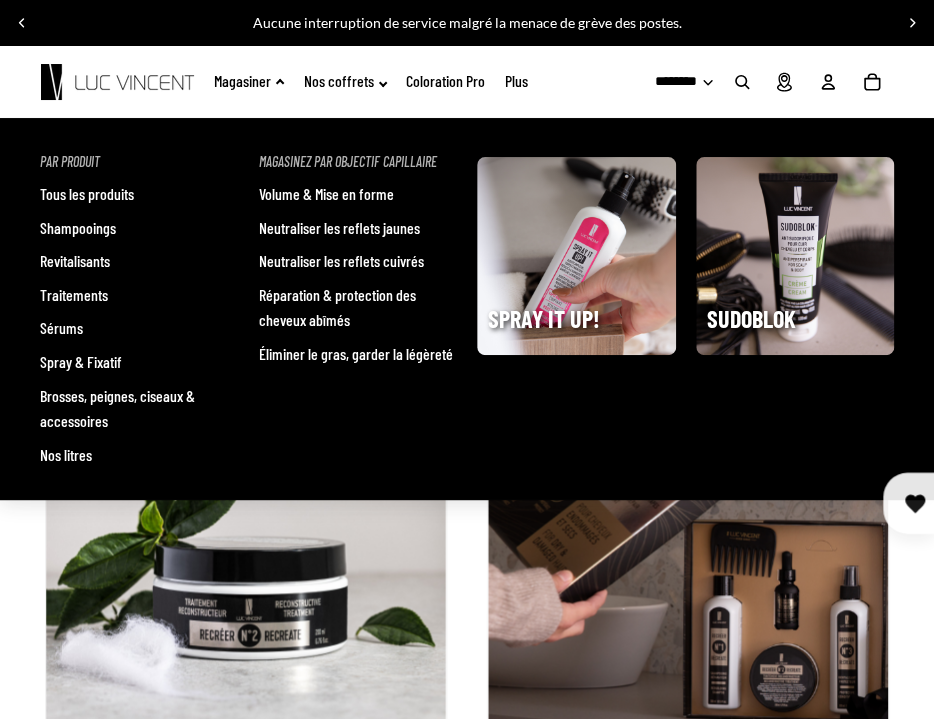 click on "Sérums" at bounding box center (61, 328) 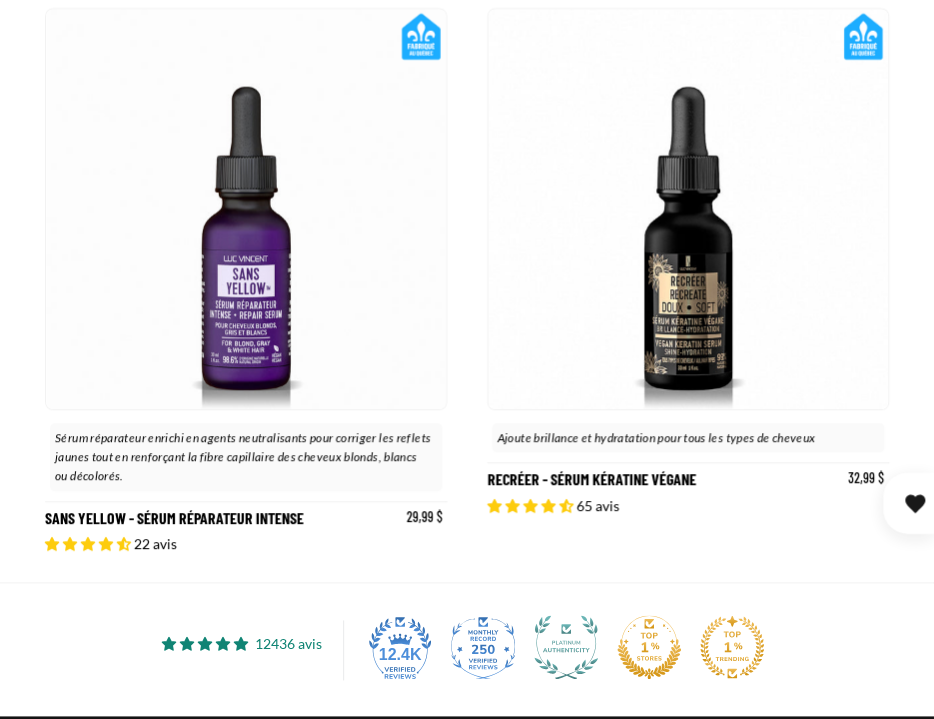 scroll, scrollTop: 412, scrollLeft: 0, axis: vertical 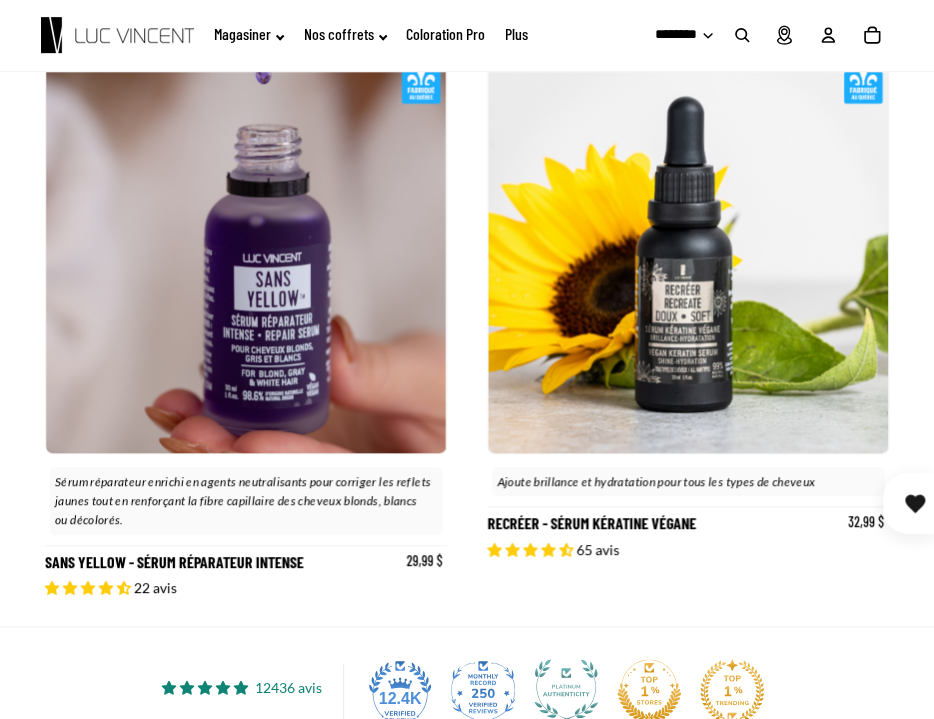 click 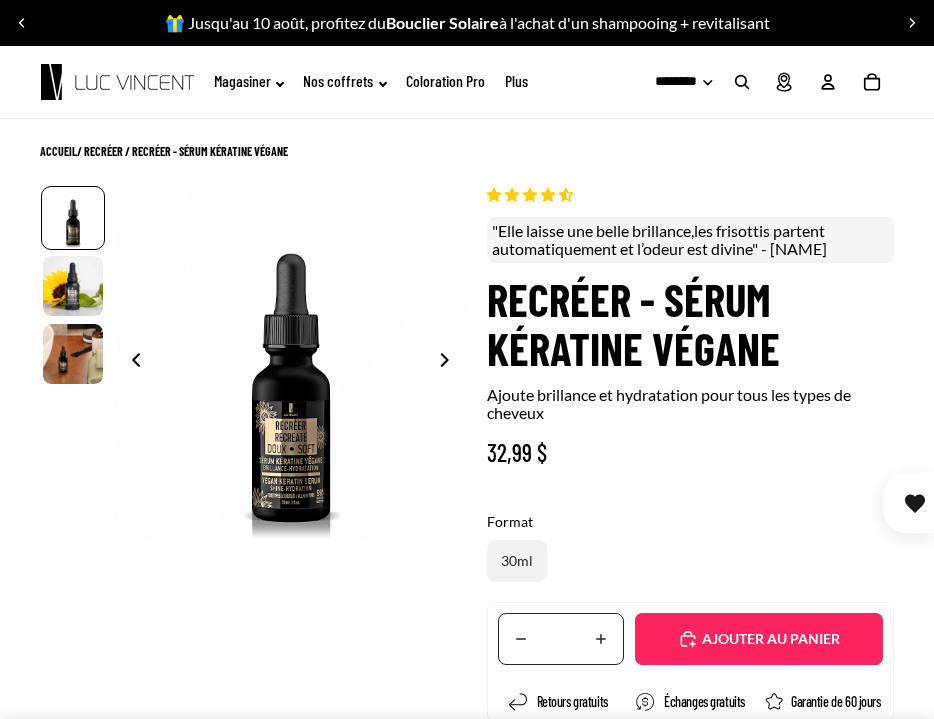scroll, scrollTop: 0, scrollLeft: 0, axis: both 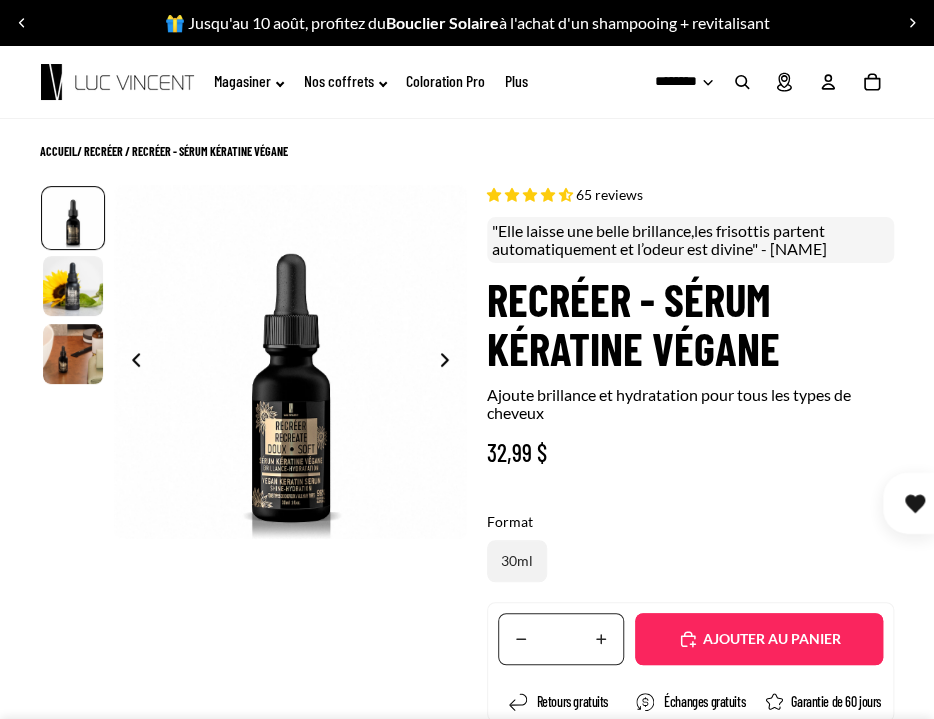 select on "**********" 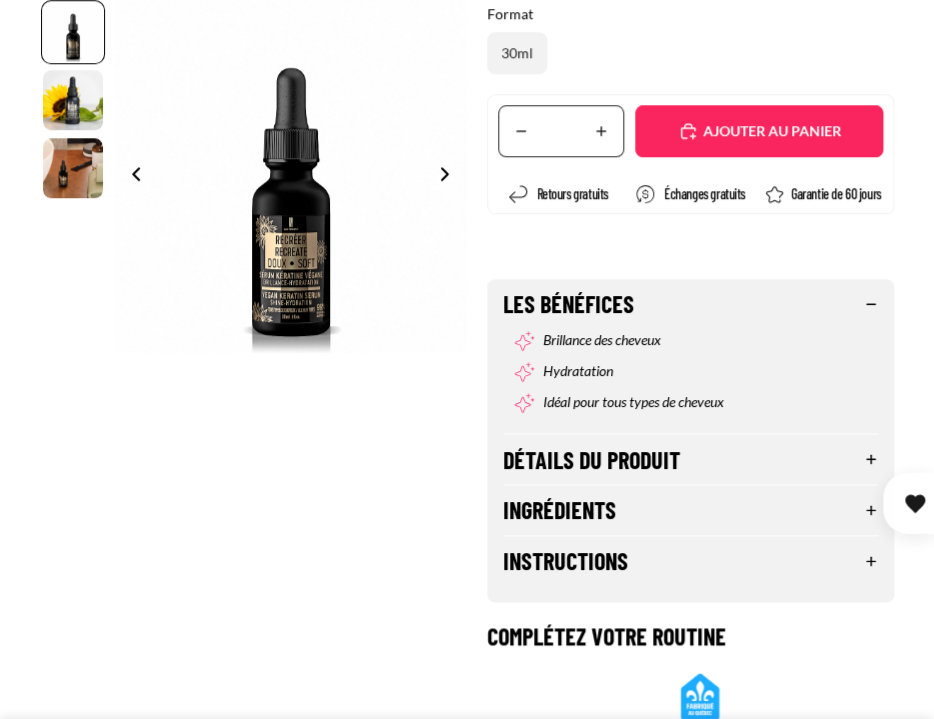scroll, scrollTop: 532, scrollLeft: 0, axis: vertical 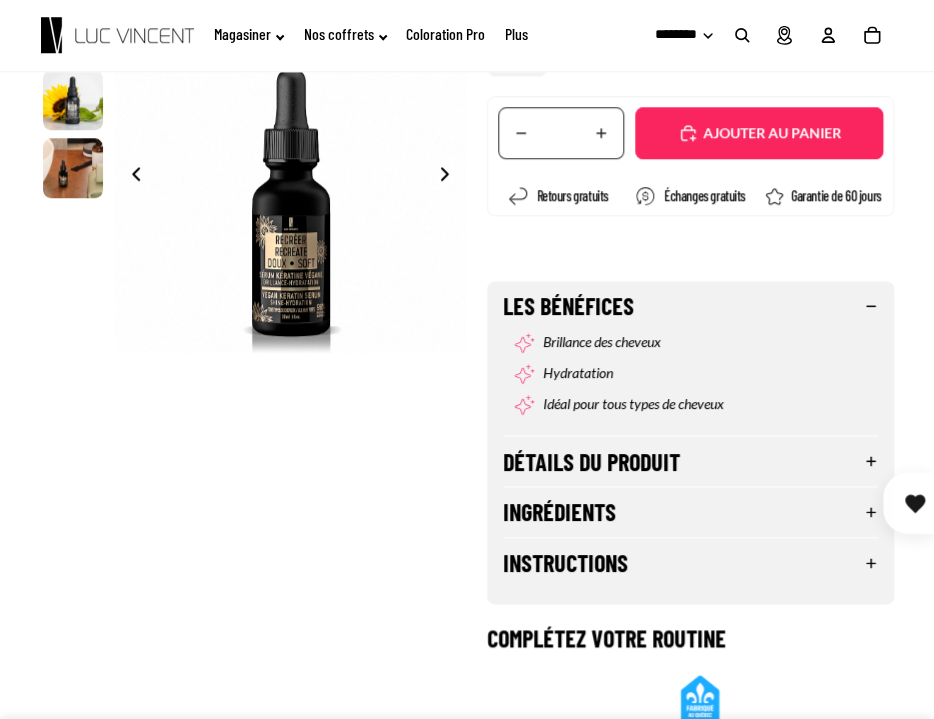 click on "Détails du produit" at bounding box center [690, 461] 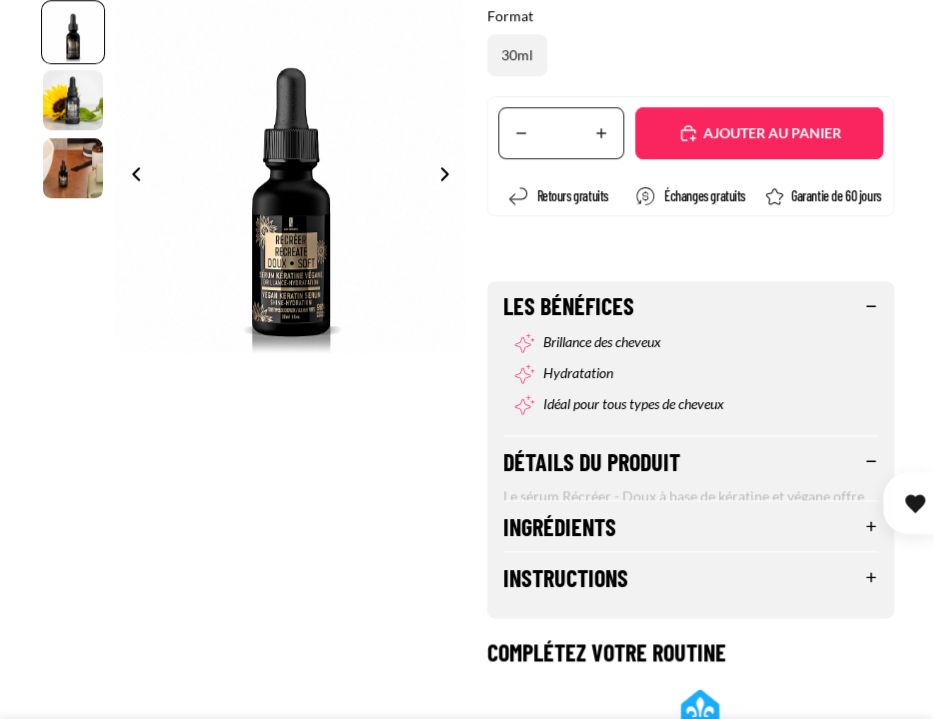 scroll, scrollTop: 0, scrollLeft: 0, axis: both 